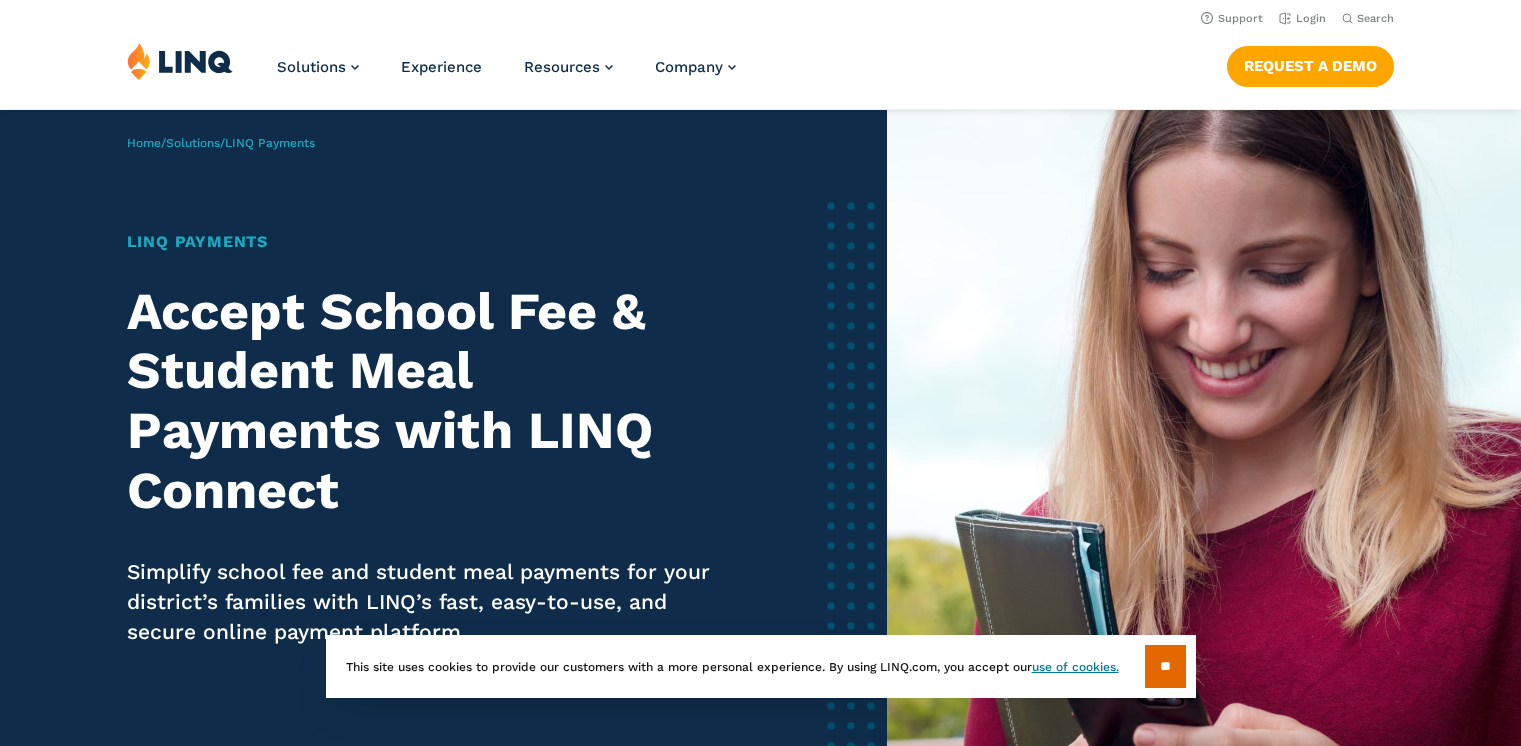 scroll, scrollTop: 0, scrollLeft: 0, axis: both 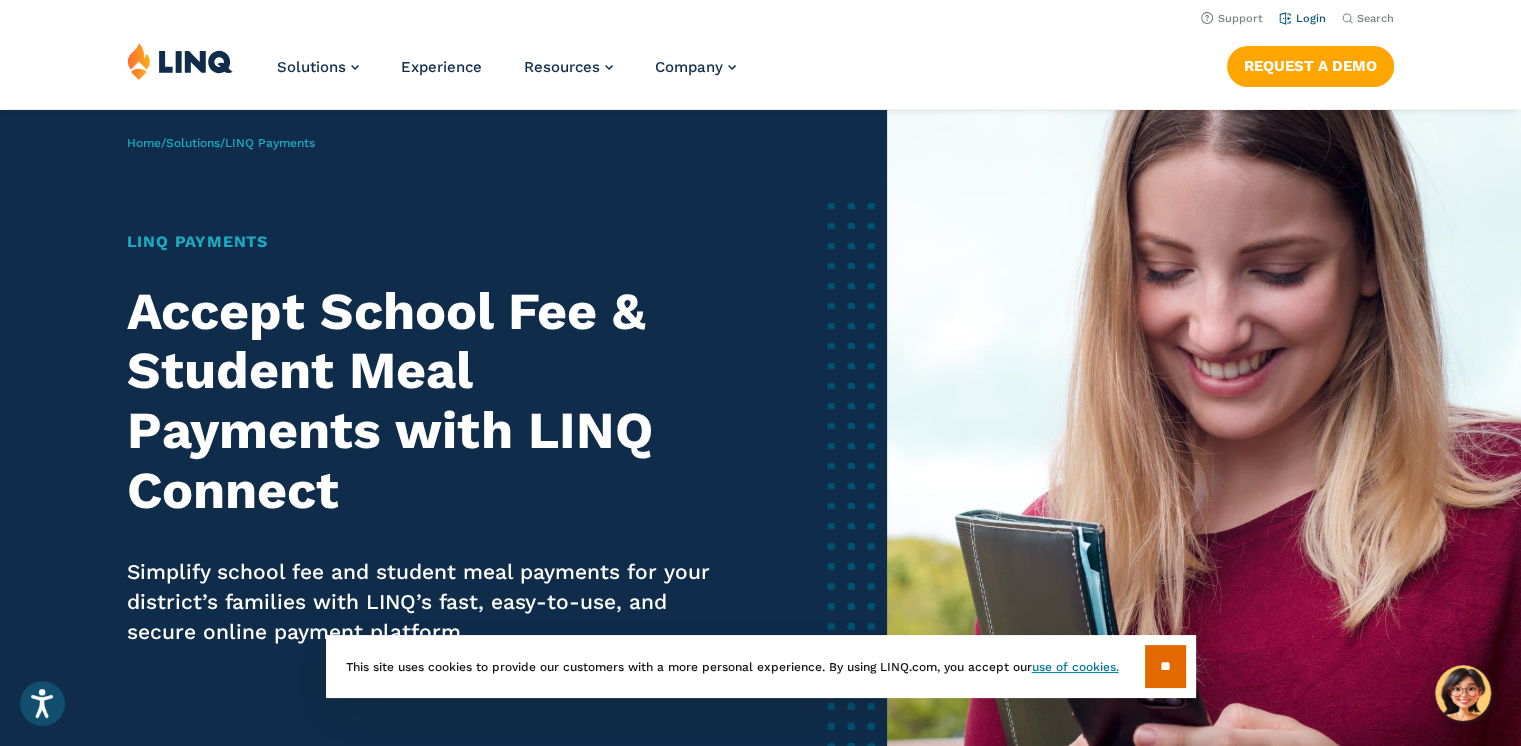 click on "Login" at bounding box center (1302, 18) 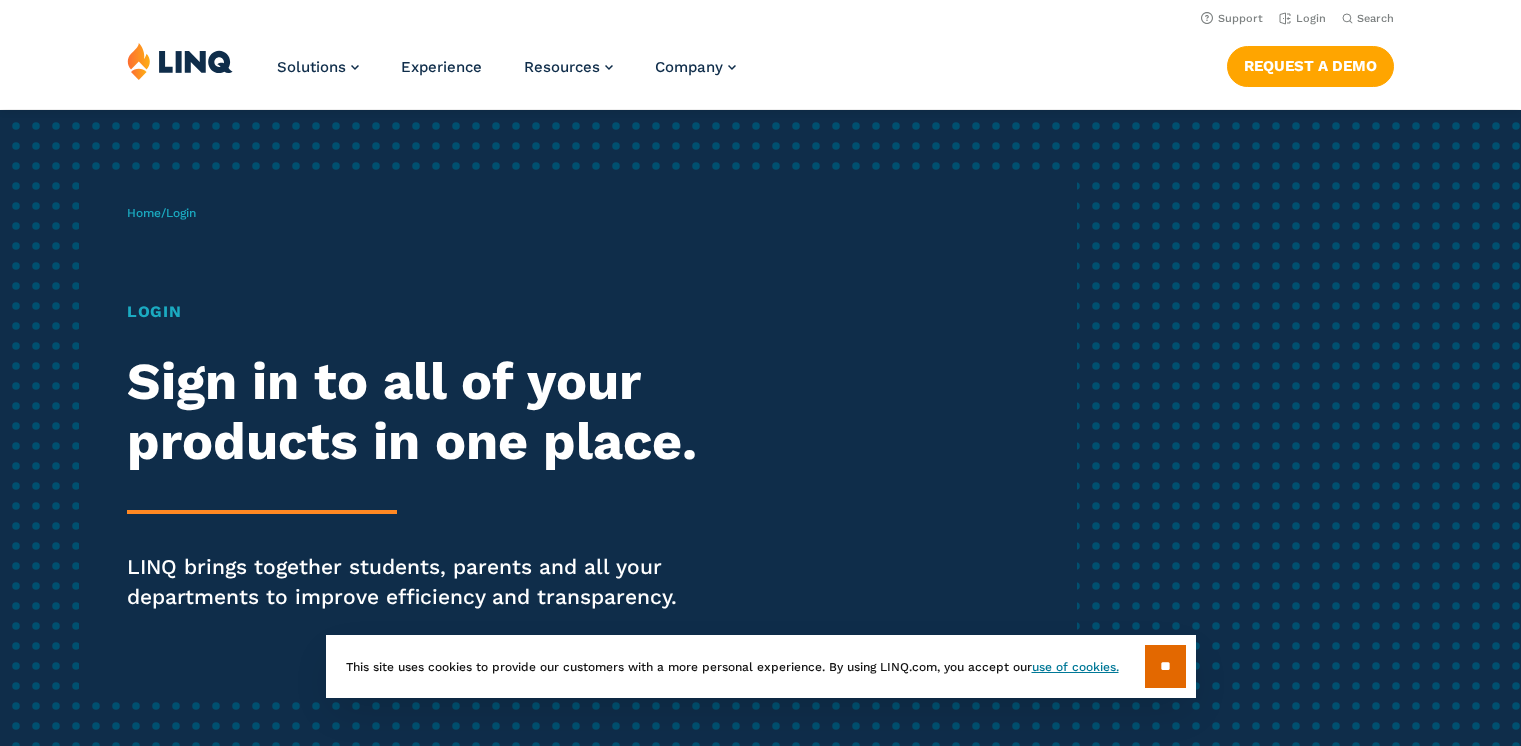 scroll, scrollTop: 0, scrollLeft: 0, axis: both 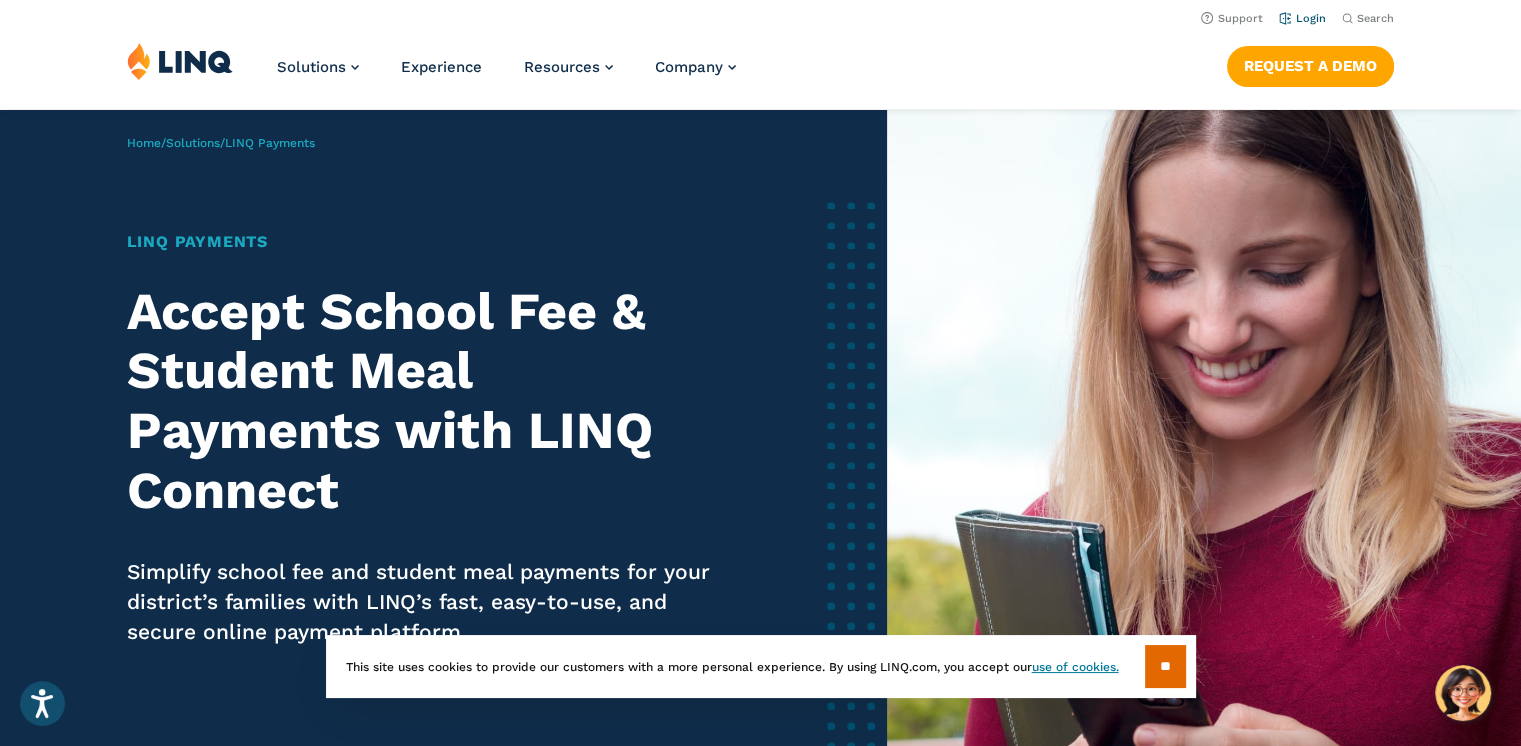 click on "Login" at bounding box center [1302, 18] 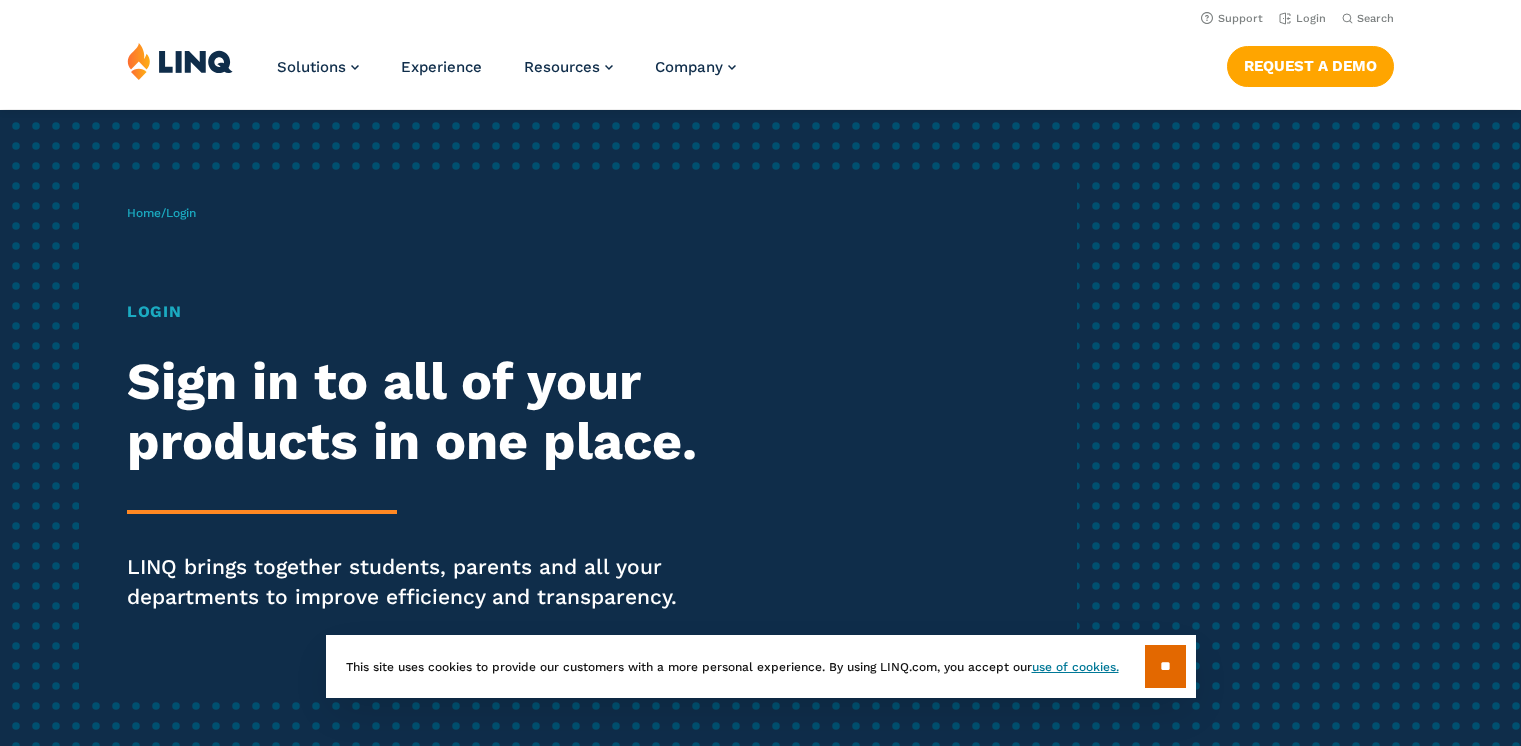 scroll, scrollTop: 0, scrollLeft: 0, axis: both 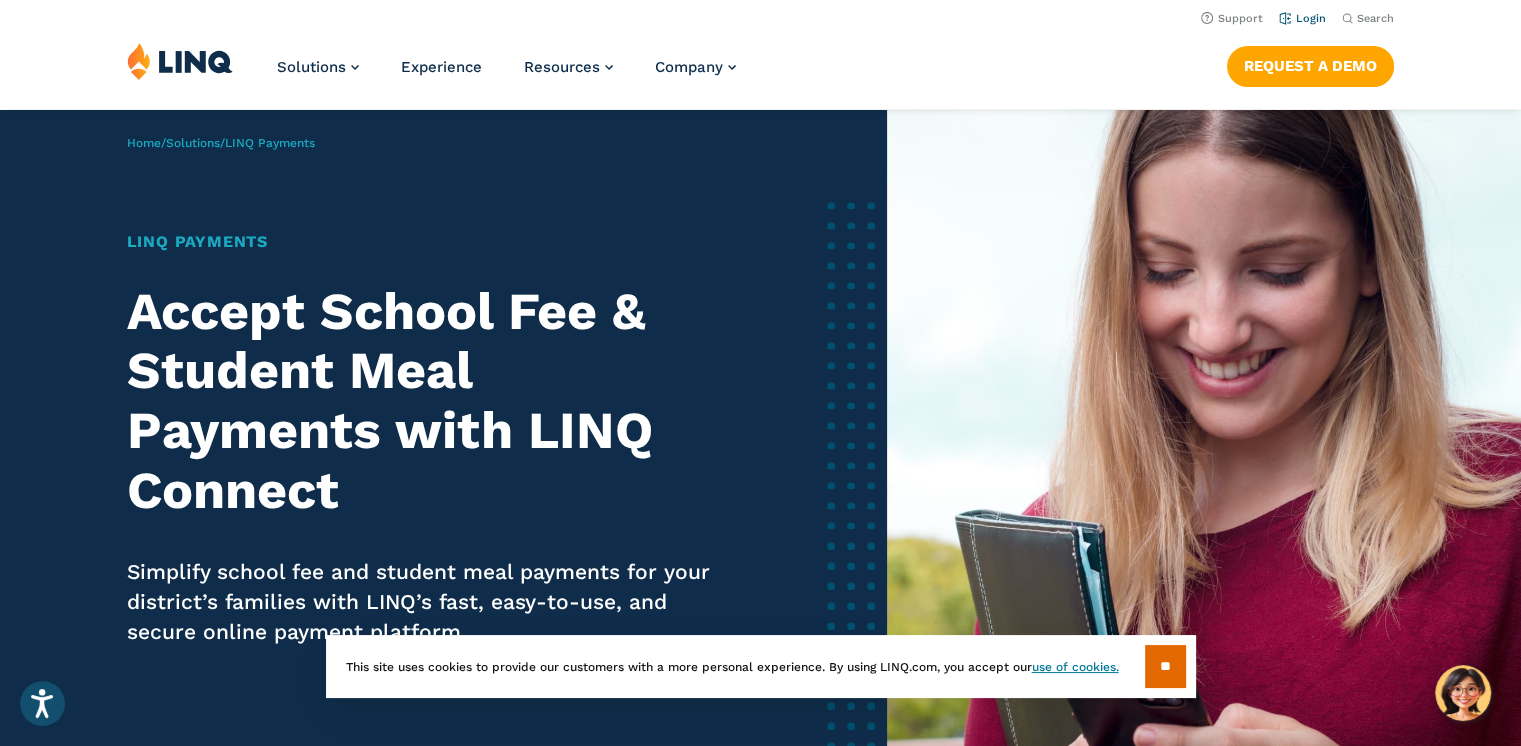 click on "Login" at bounding box center (1302, 18) 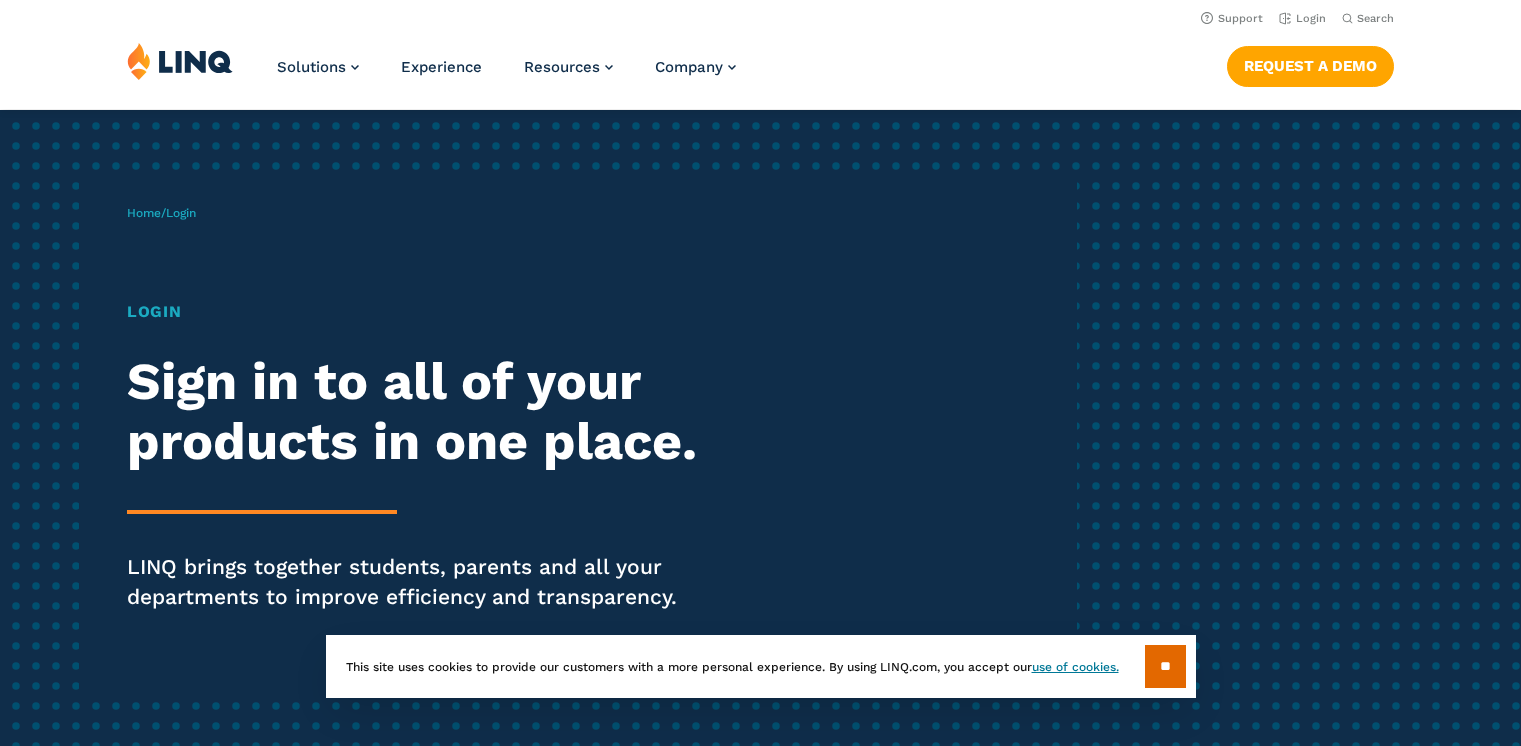 scroll, scrollTop: 0, scrollLeft: 0, axis: both 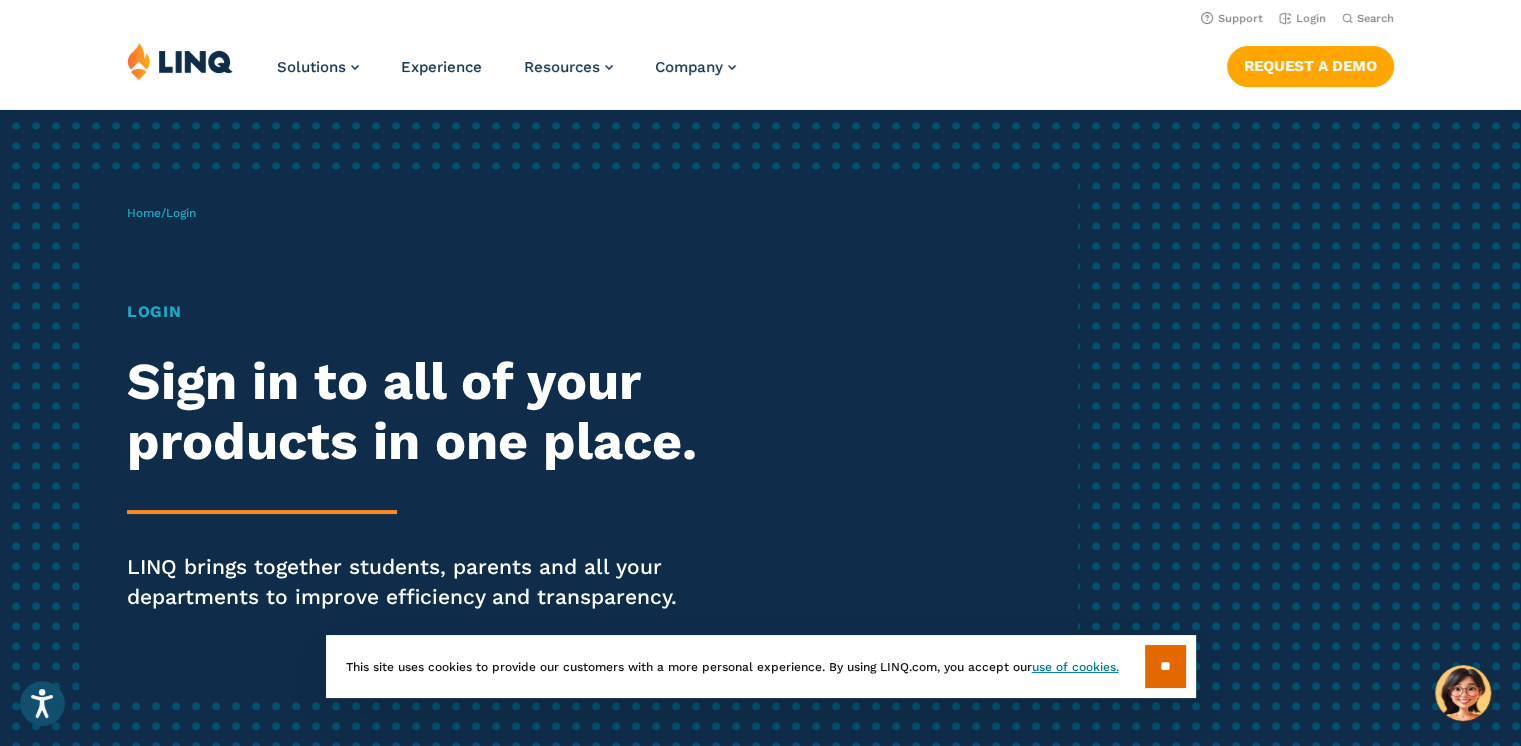 click on "Login" at bounding box center (420, 312) 